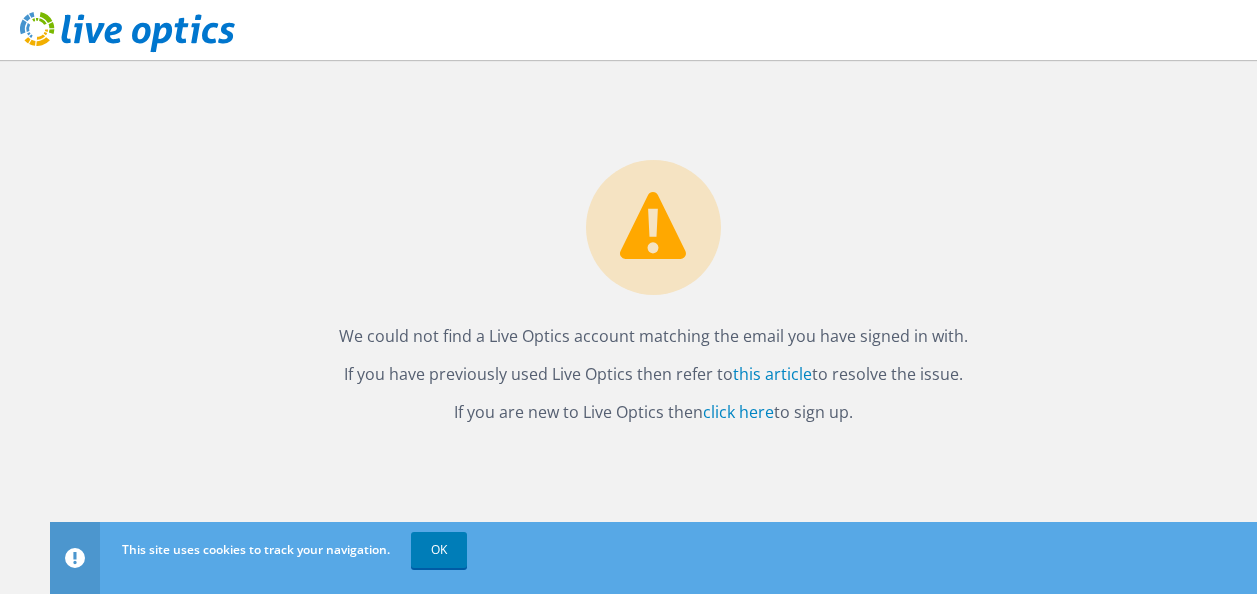 scroll, scrollTop: 0, scrollLeft: 0, axis: both 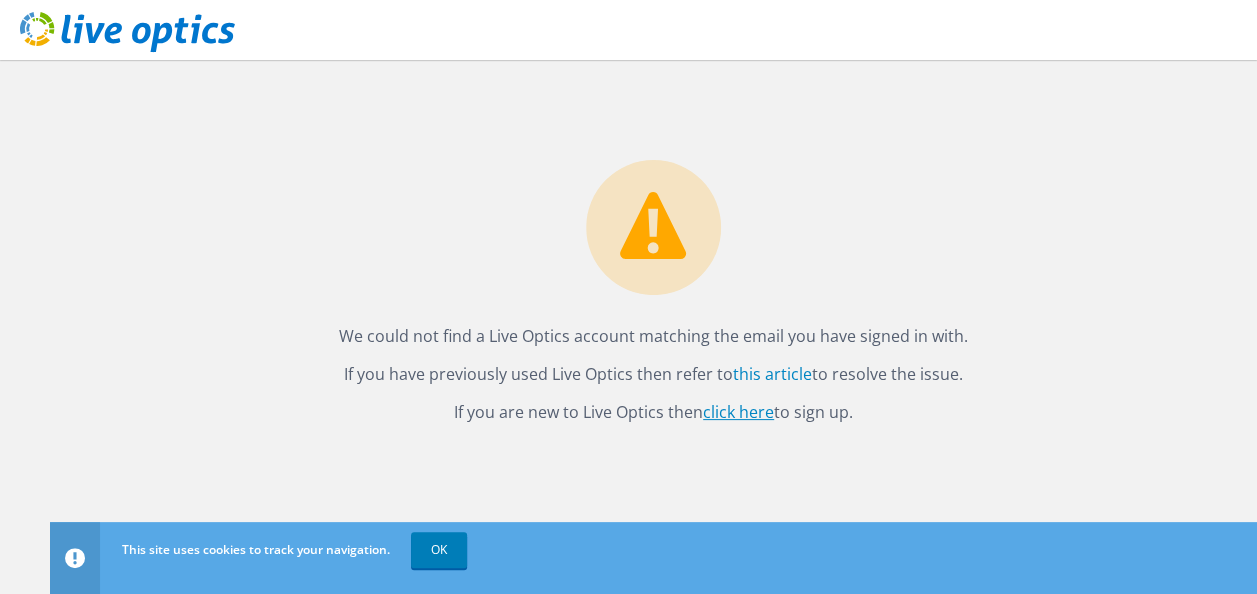 click on "click here" at bounding box center (738, 412) 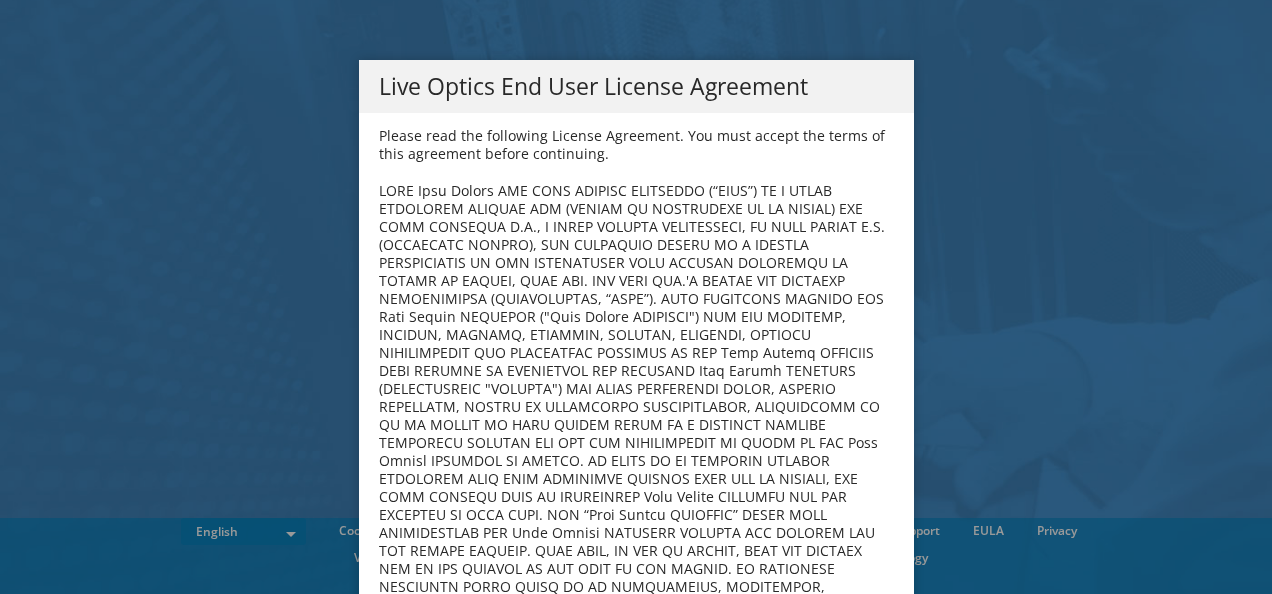 scroll, scrollTop: 0, scrollLeft: 0, axis: both 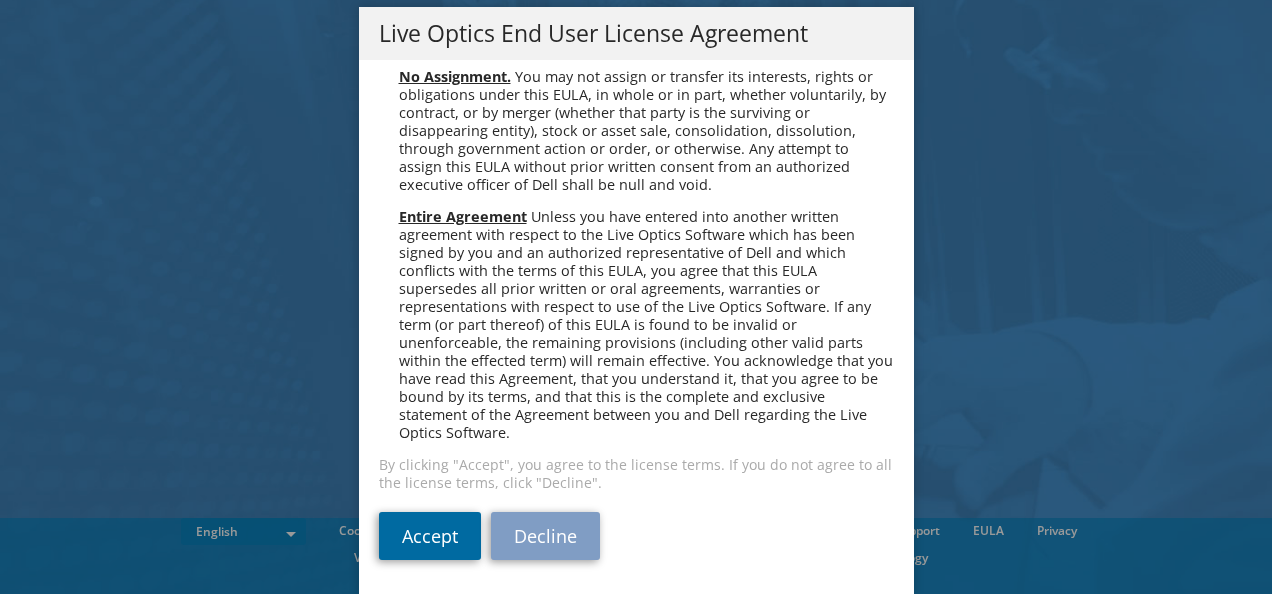 click on "Accept" at bounding box center [430, 536] 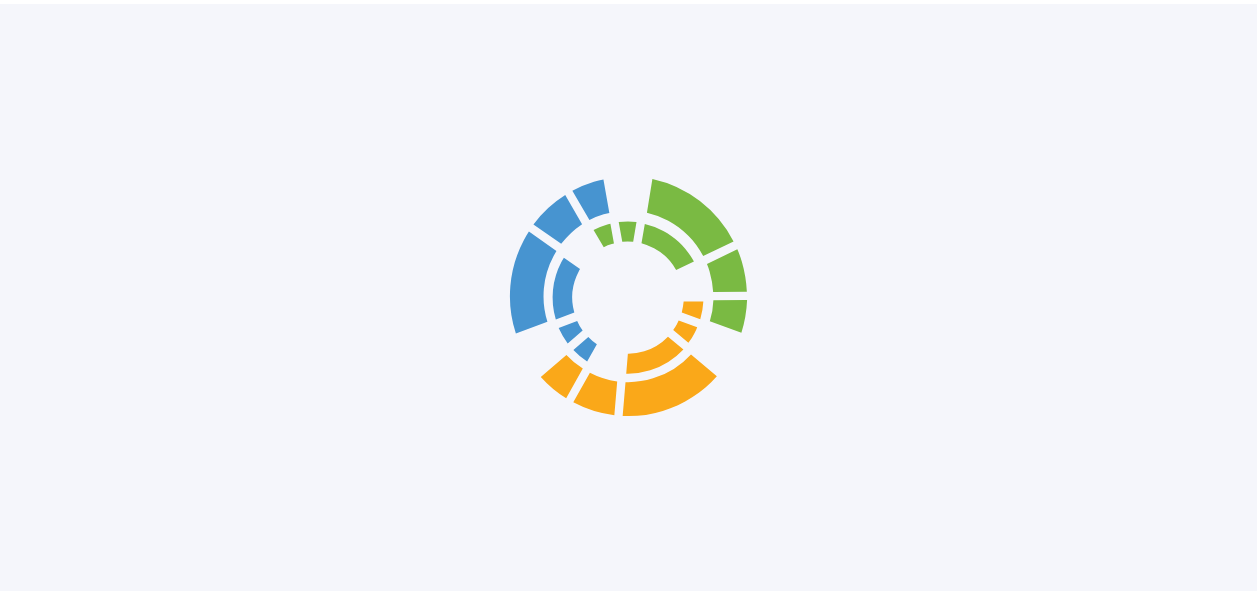 scroll, scrollTop: 0, scrollLeft: 0, axis: both 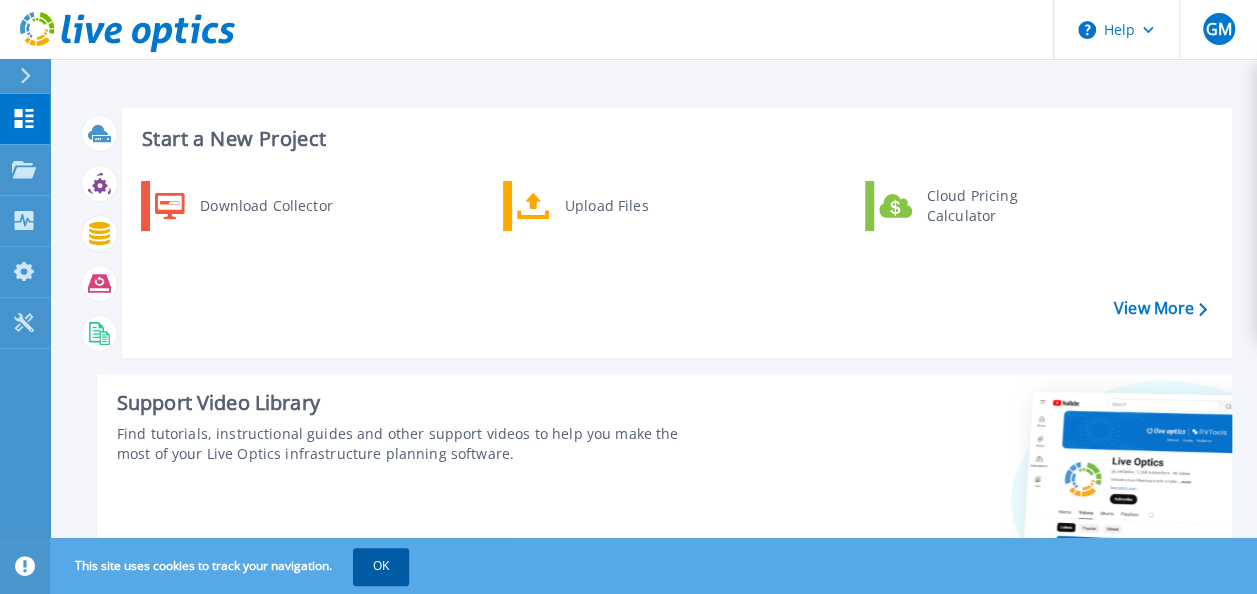 click on "OK" at bounding box center (381, 566) 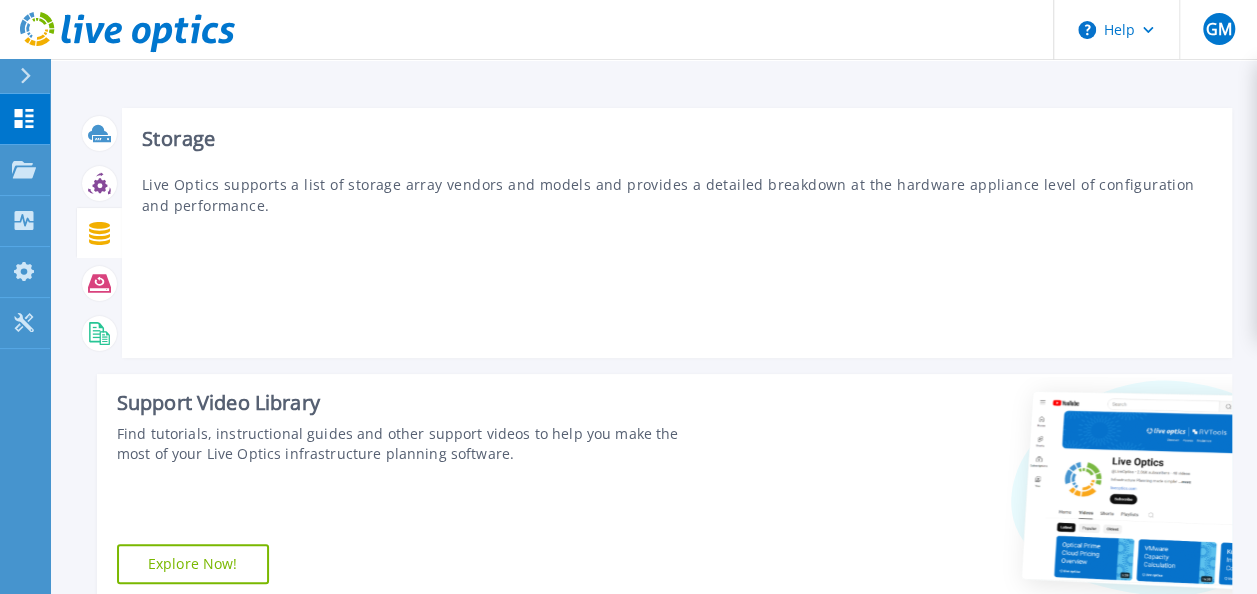 click 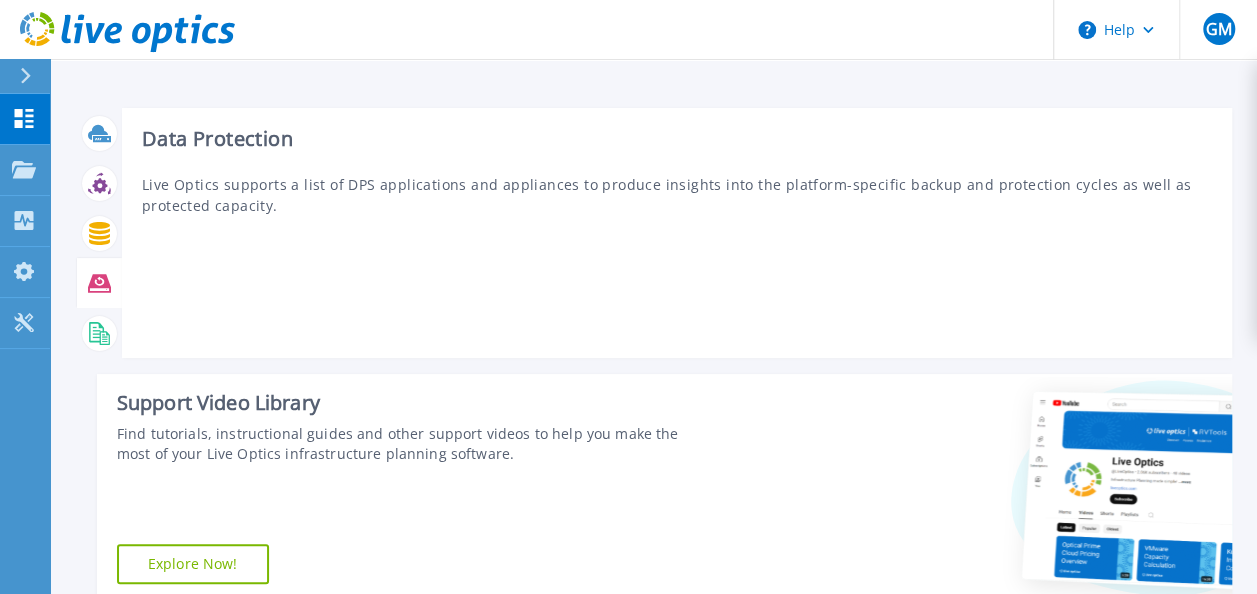 click 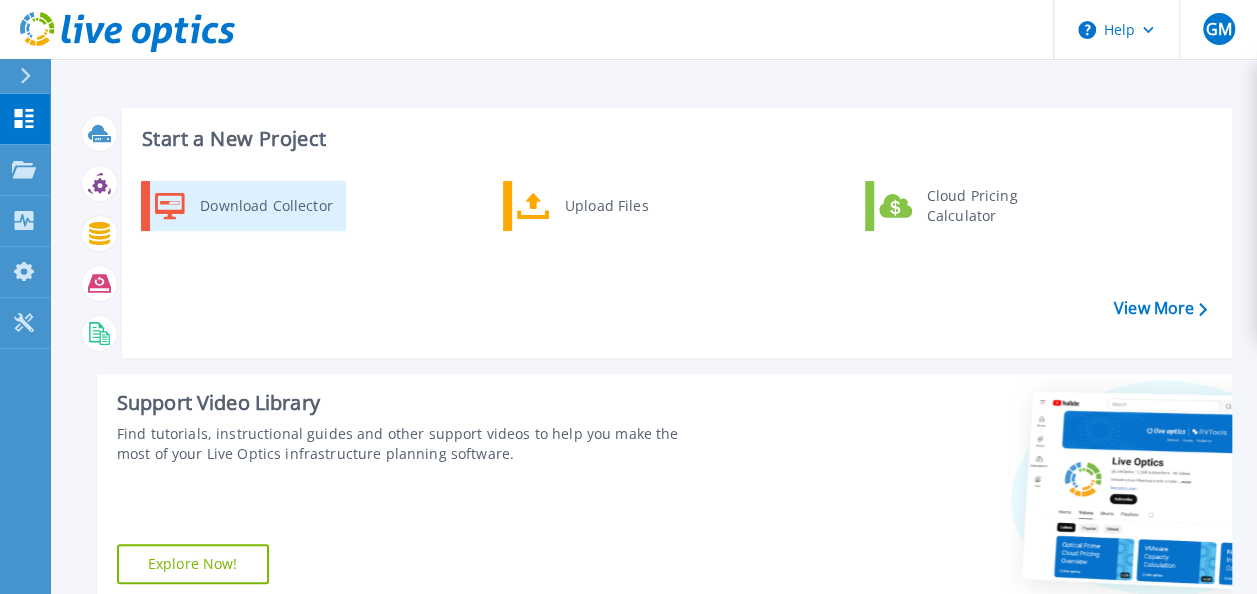 click on "Download Collector" at bounding box center (265, 206) 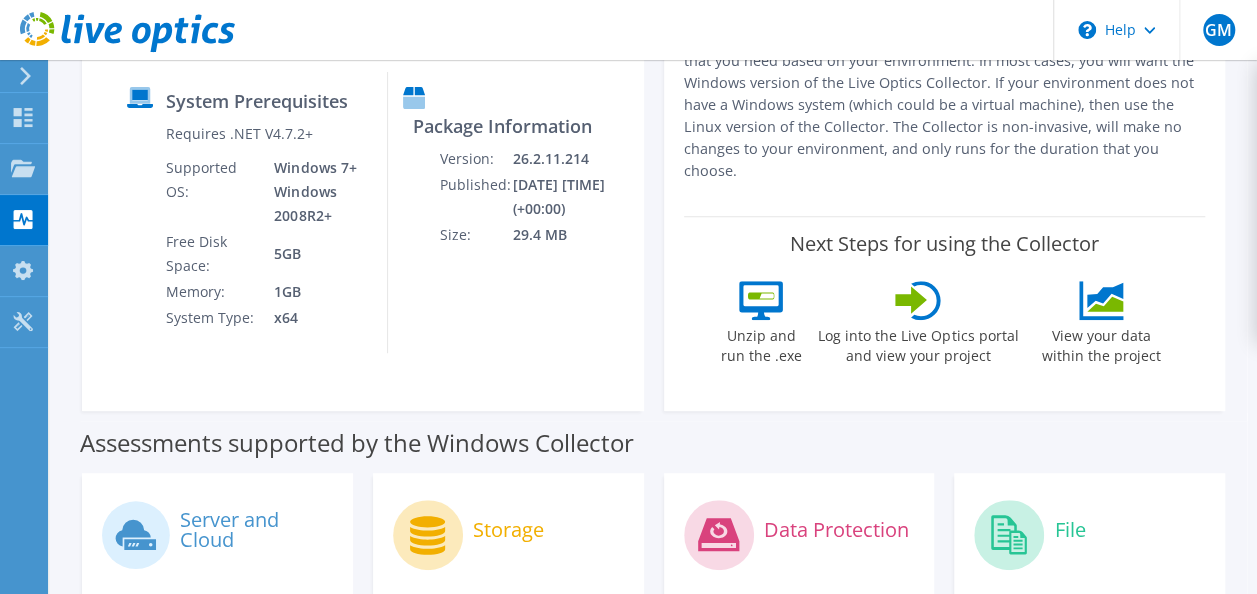 scroll, scrollTop: 0, scrollLeft: 0, axis: both 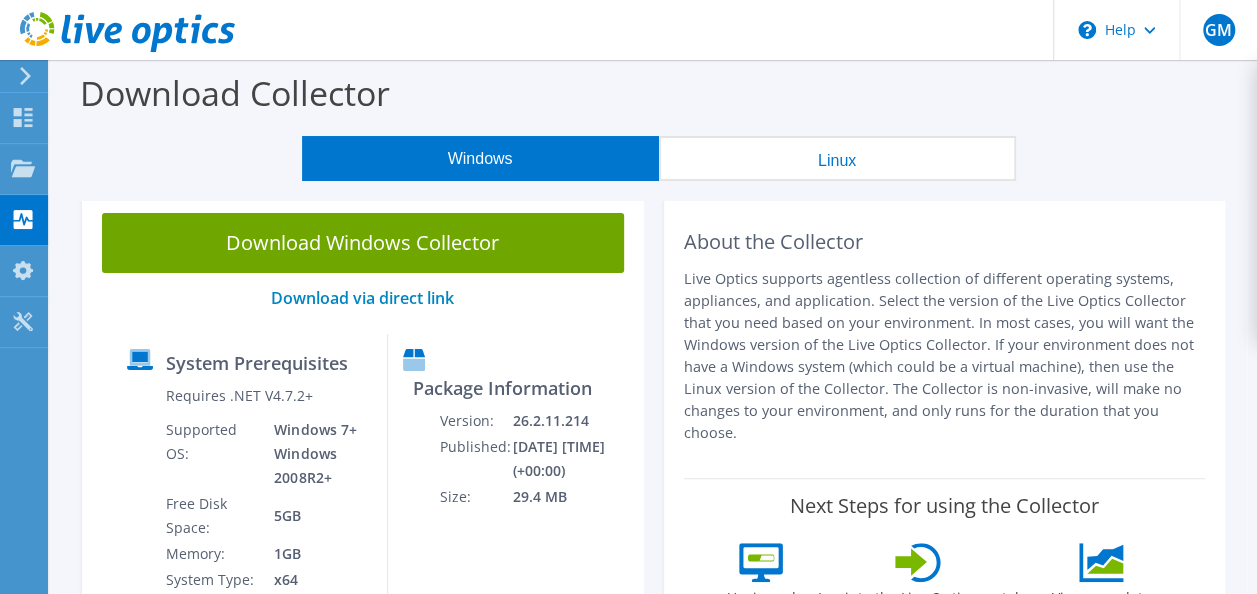 click on "Linux" at bounding box center [837, 158] 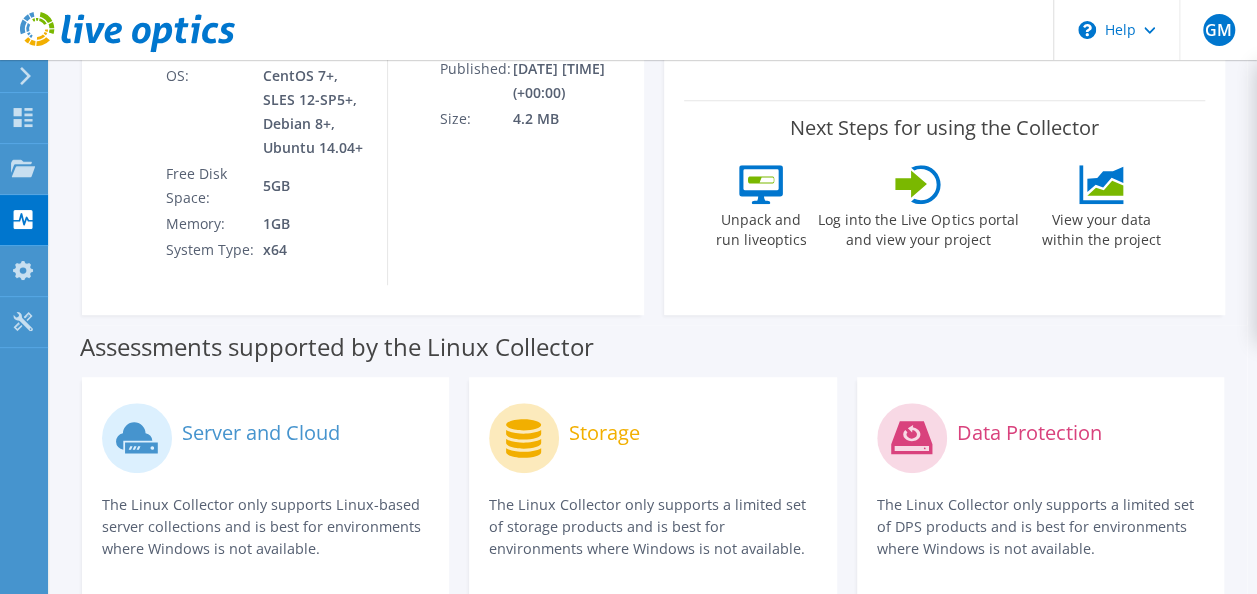scroll, scrollTop: 376, scrollLeft: 0, axis: vertical 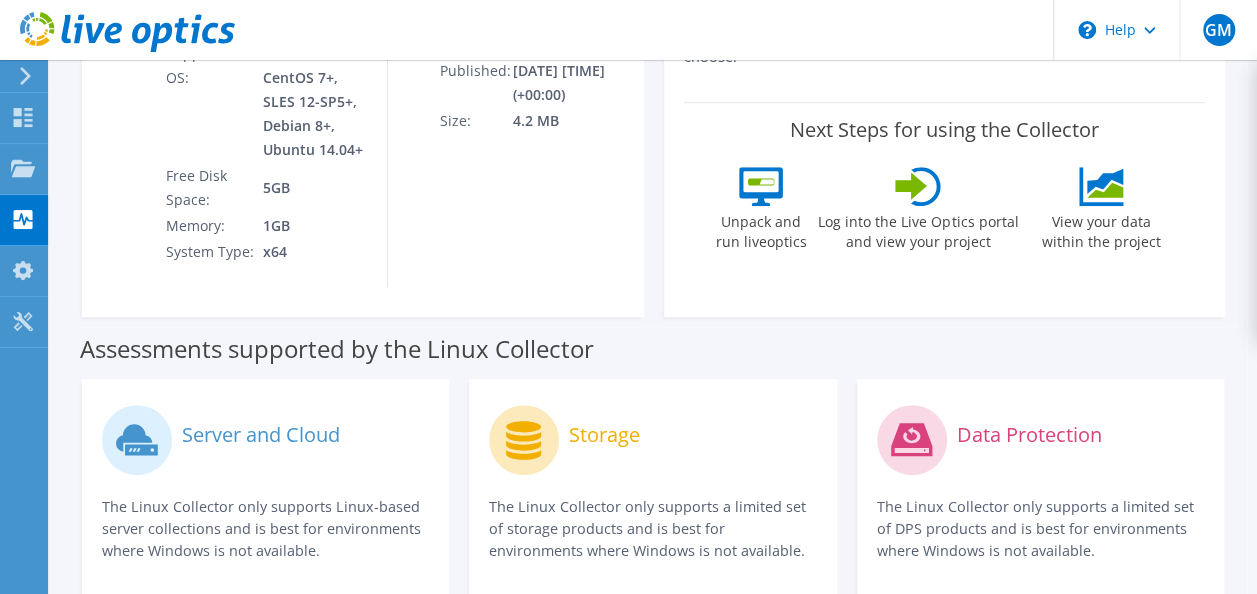 click 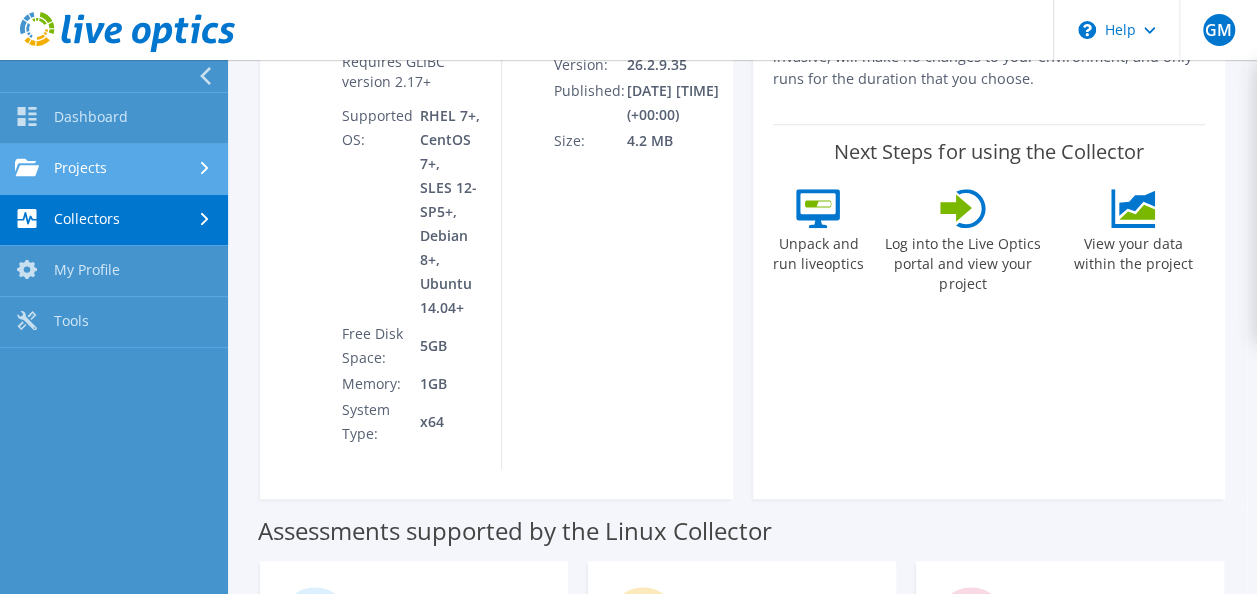 click on "Projects" at bounding box center [114, 169] 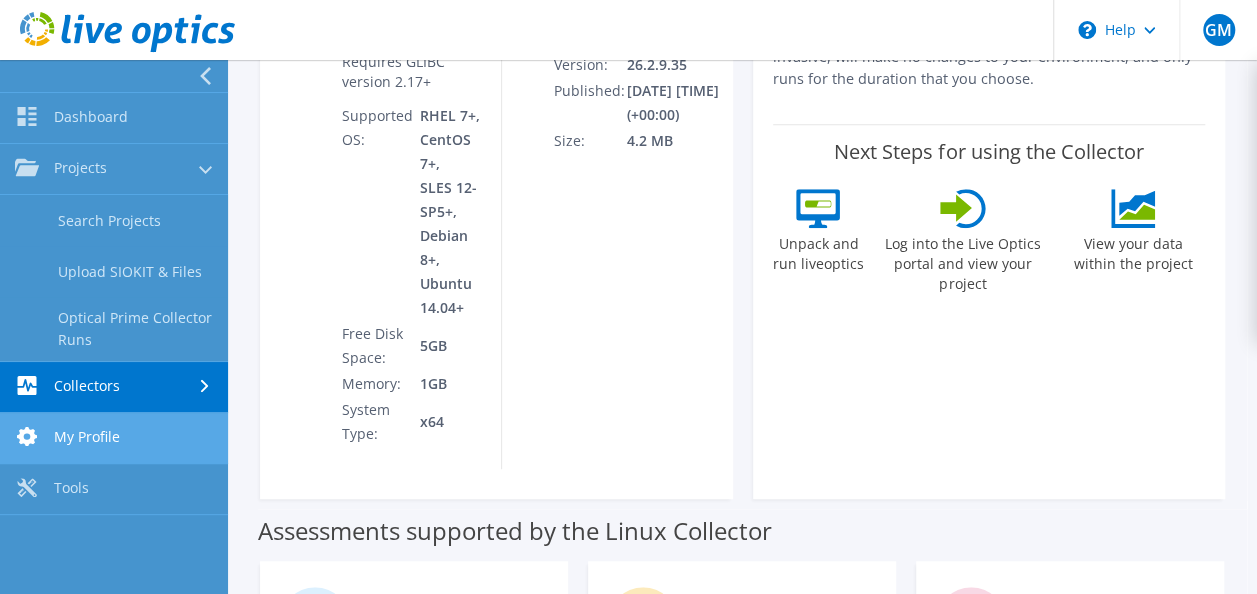 click on "My Profile" at bounding box center [114, 438] 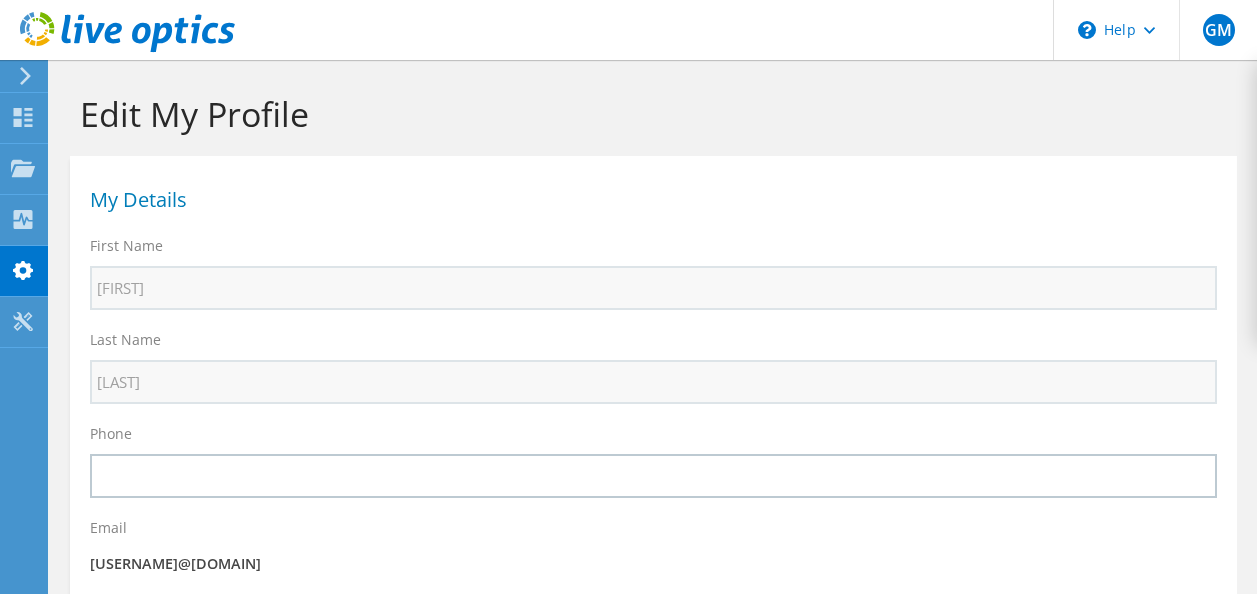 scroll, scrollTop: 0, scrollLeft: 0, axis: both 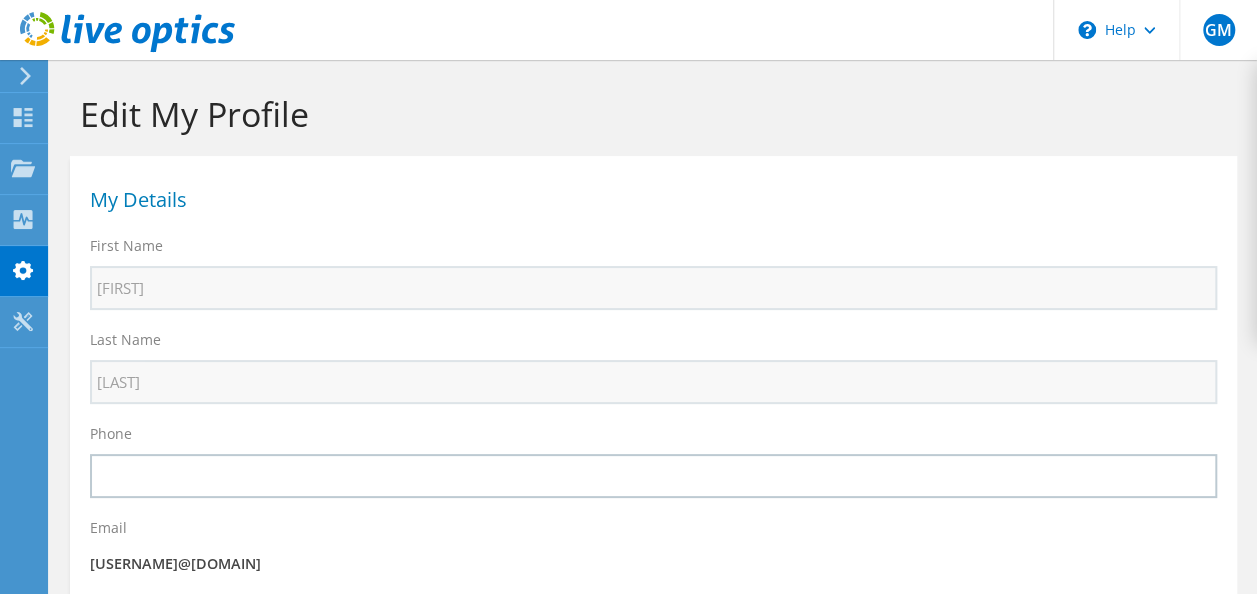 click 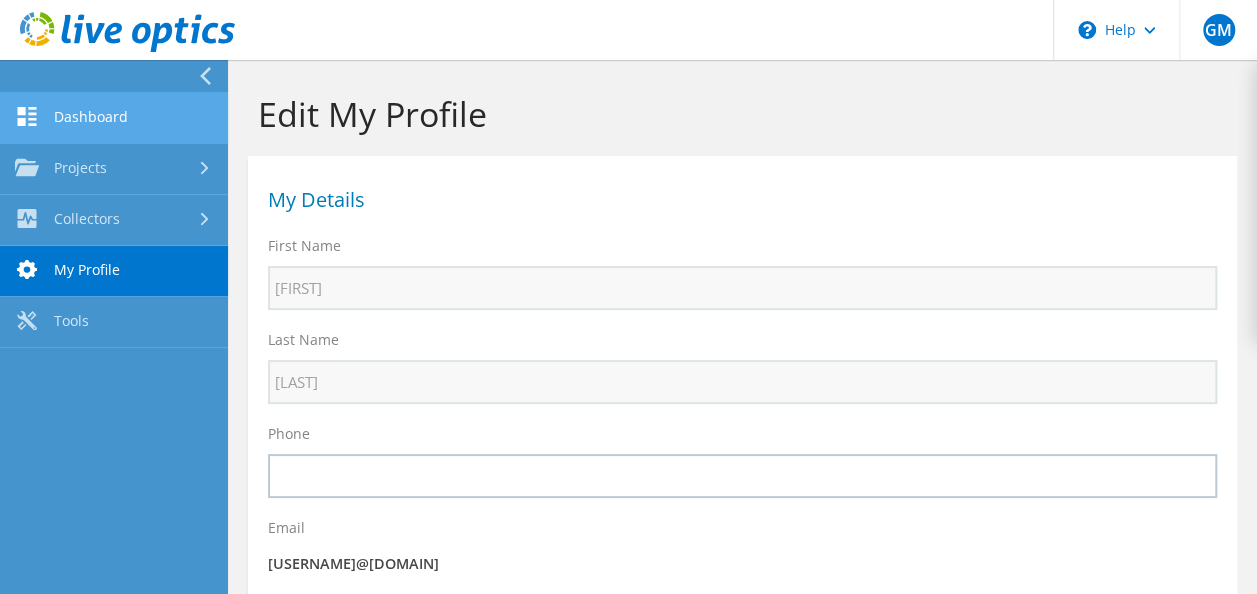 click on "Dashboard" at bounding box center [114, 118] 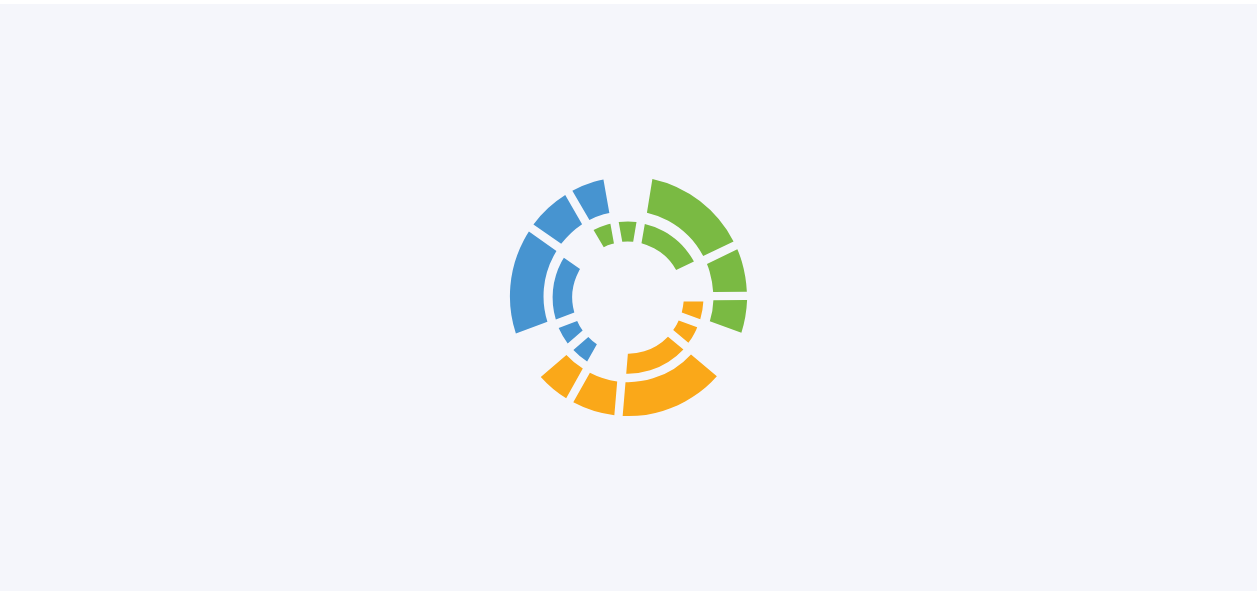 scroll, scrollTop: 0, scrollLeft: 0, axis: both 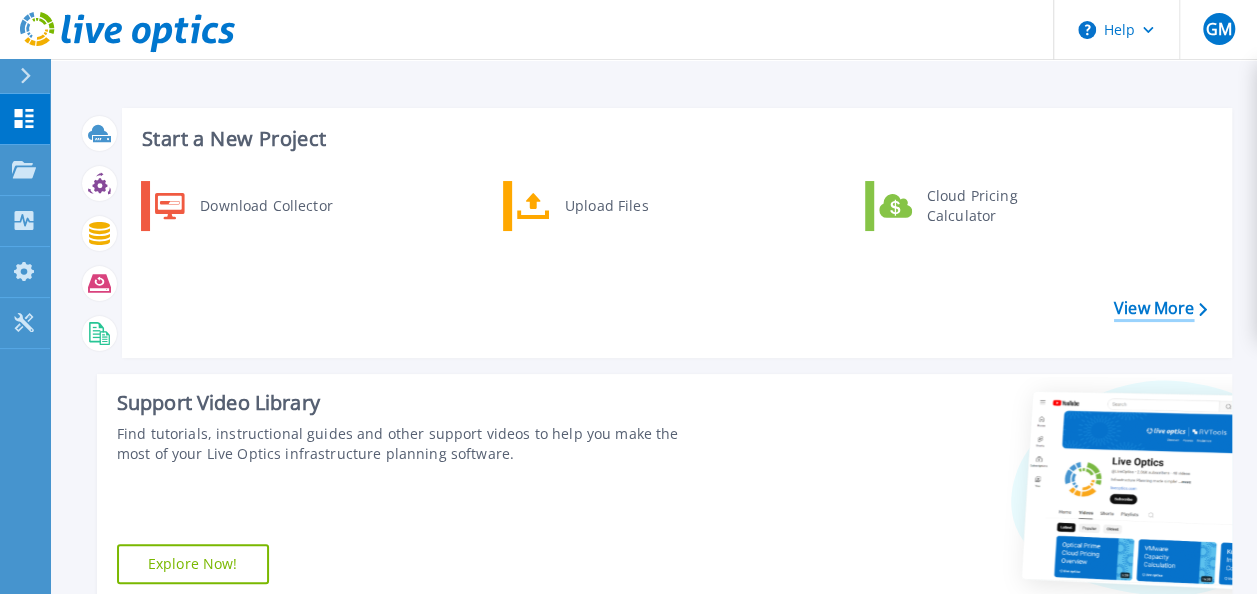 click on "View More" at bounding box center [1160, 308] 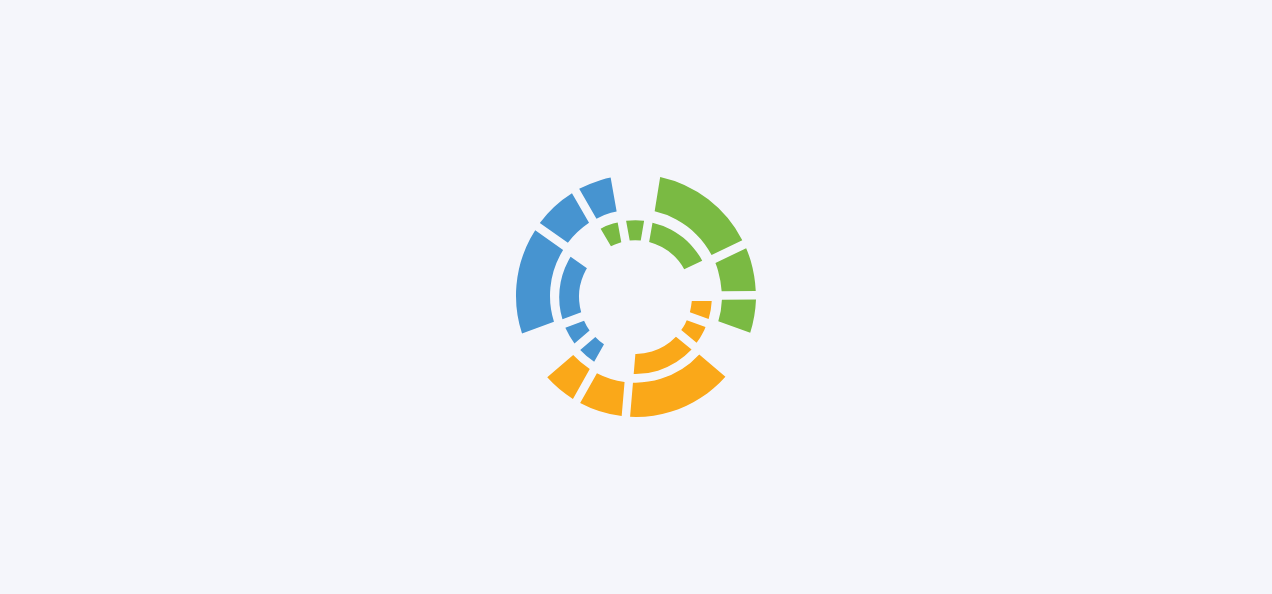 scroll, scrollTop: 0, scrollLeft: 0, axis: both 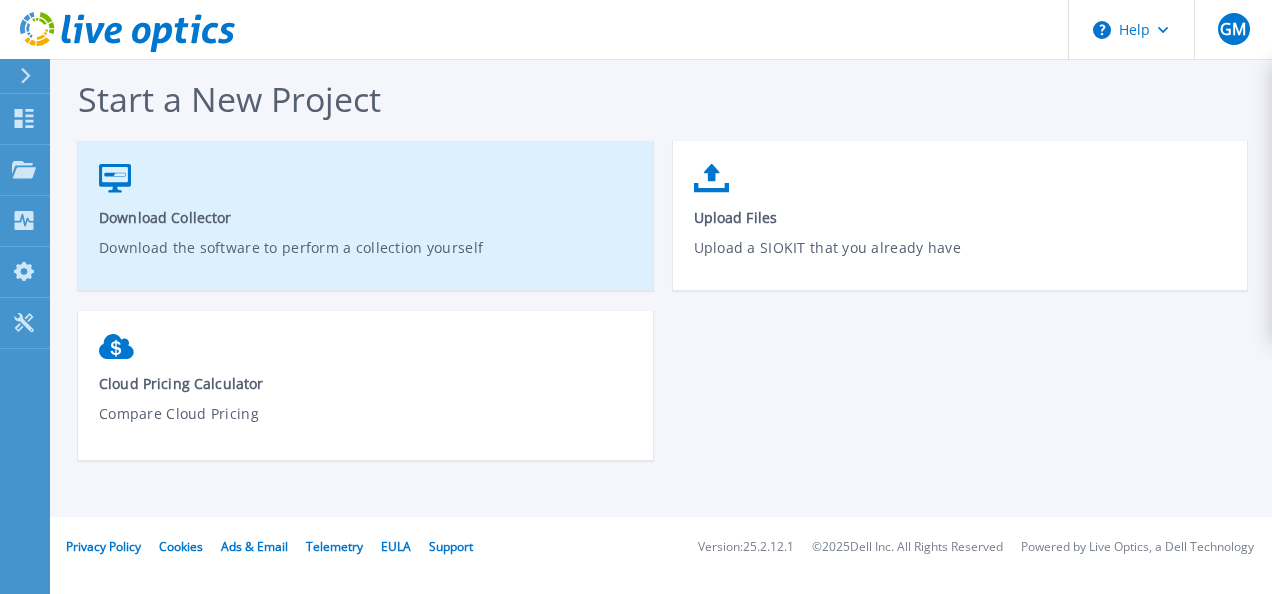 click on "Download Collector" at bounding box center [366, 217] 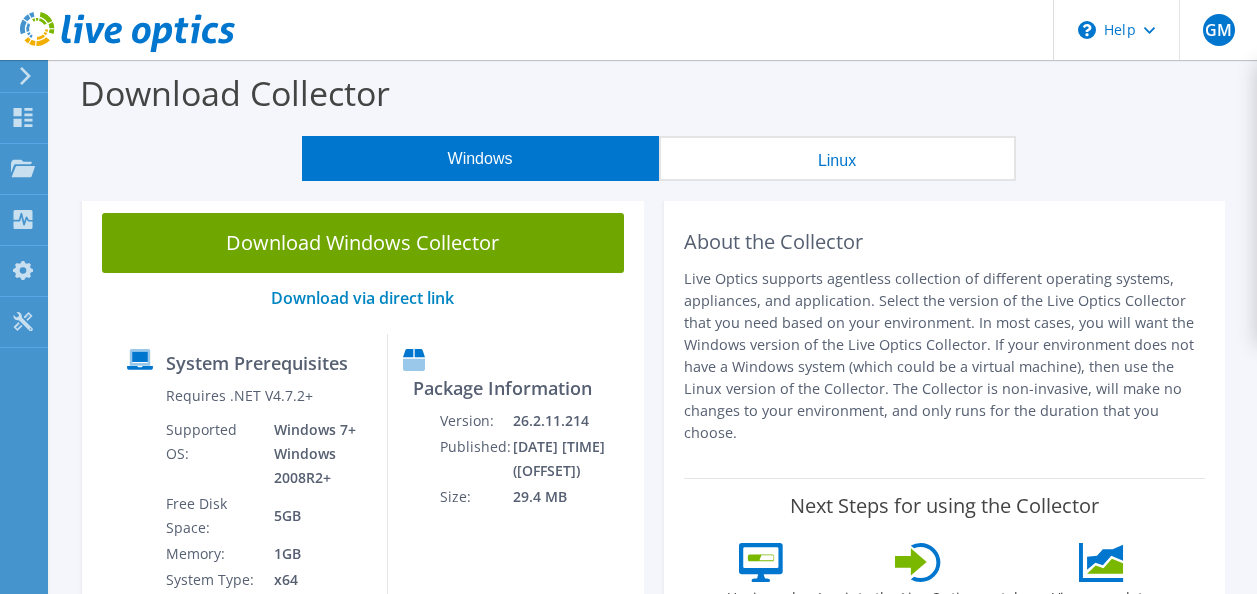 scroll, scrollTop: 0, scrollLeft: 0, axis: both 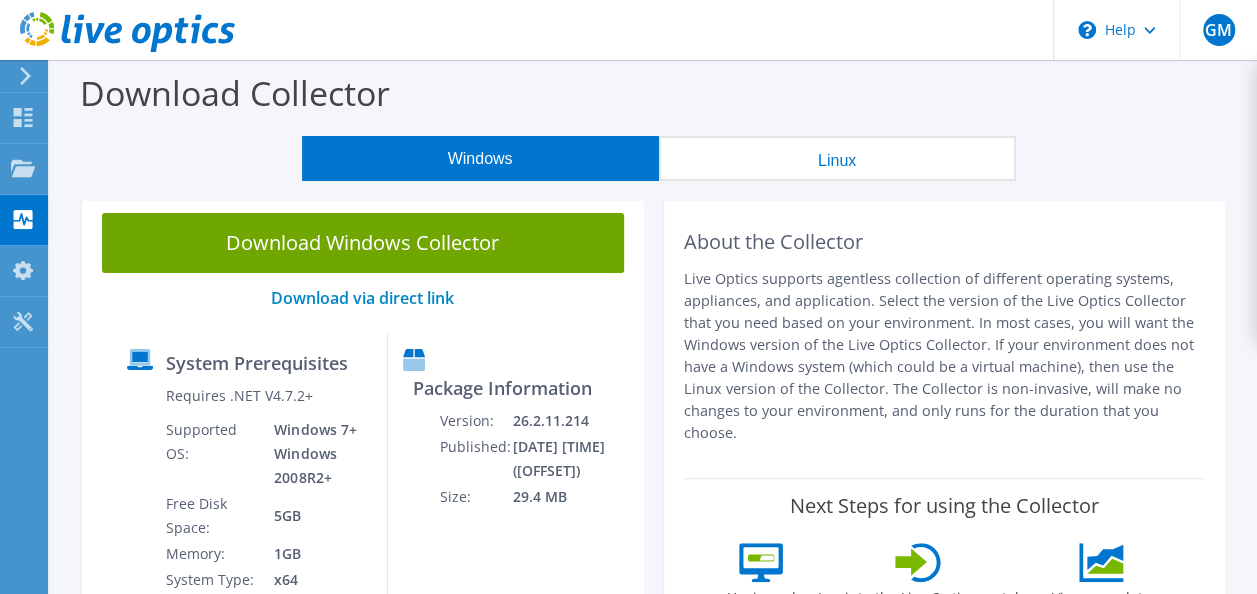 click on "Linux" at bounding box center (837, 158) 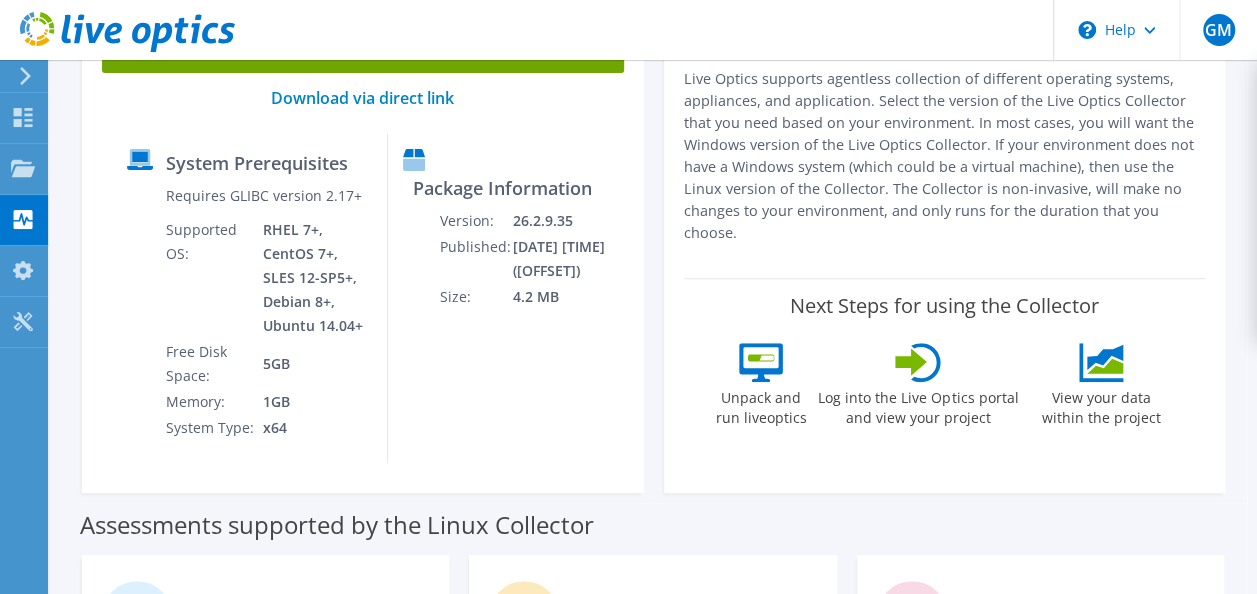 scroll, scrollTop: 158, scrollLeft: 0, axis: vertical 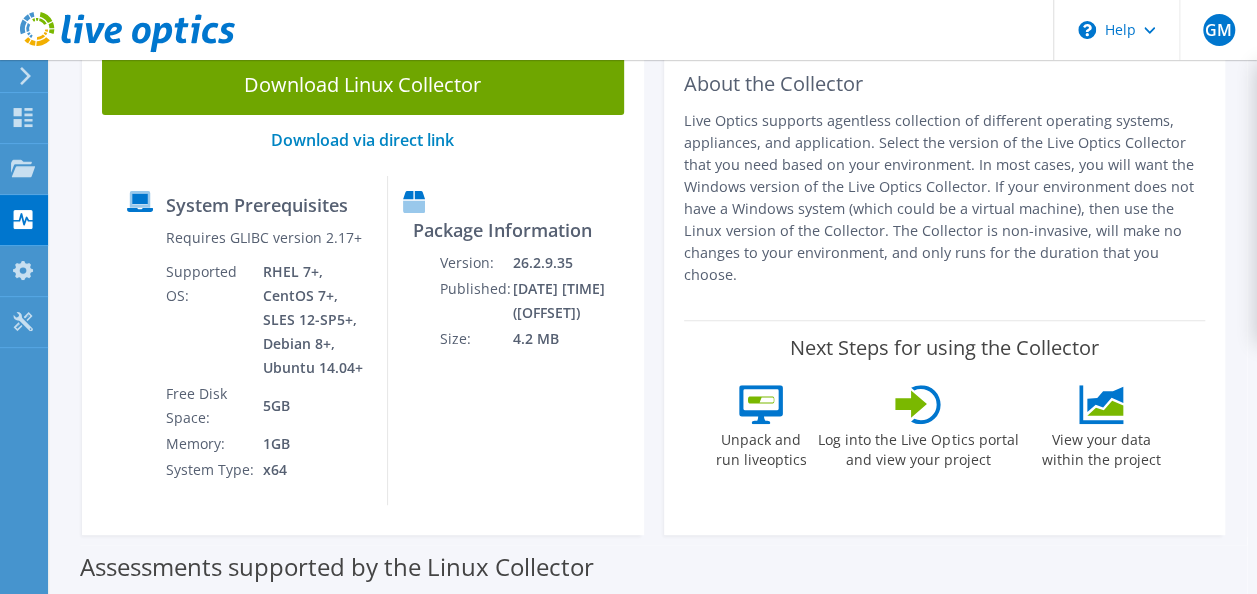 click on "About the Collector
Live Optics supports agentless collection of different operating systems, appliances, and application. Select the version of the Live Optics Collector that you need based on your environment. In most cases, you will want the Windows version of the Live Optics Collector. If your environment does not have a Windows system (which could be a virtual machine), then use the Linux version of the Collector. The Collector is non-invasive, will make no changes to your environment, and only runs for the duration that you choose." at bounding box center [945, 177] 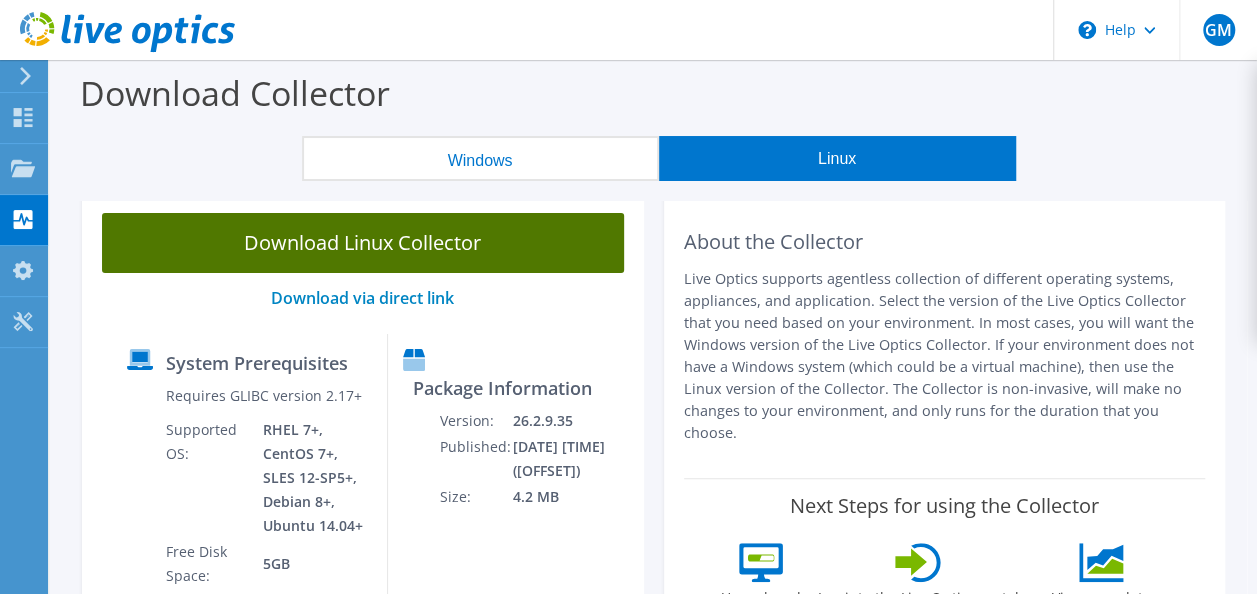 click on "Download Linux Collector" at bounding box center [363, 243] 